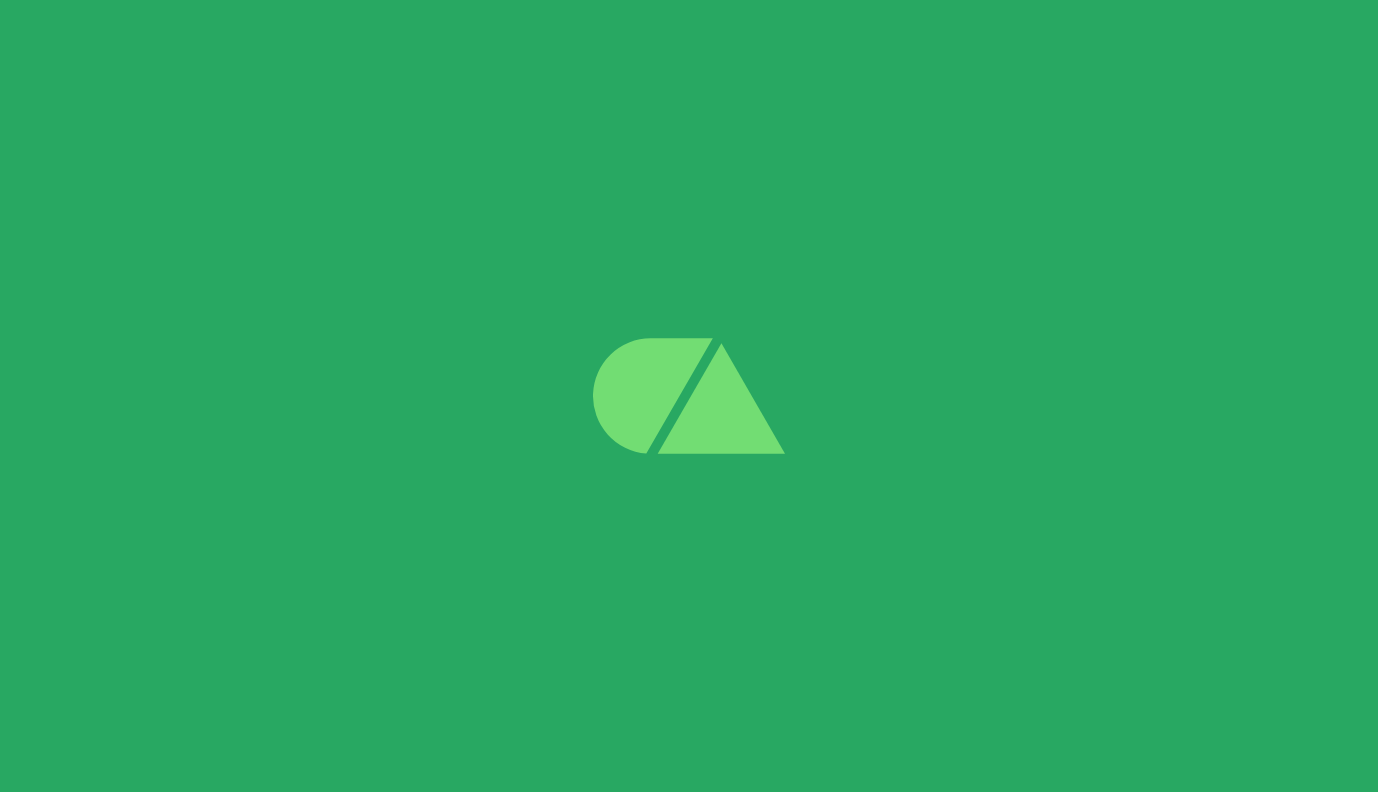 scroll, scrollTop: 0, scrollLeft: 0, axis: both 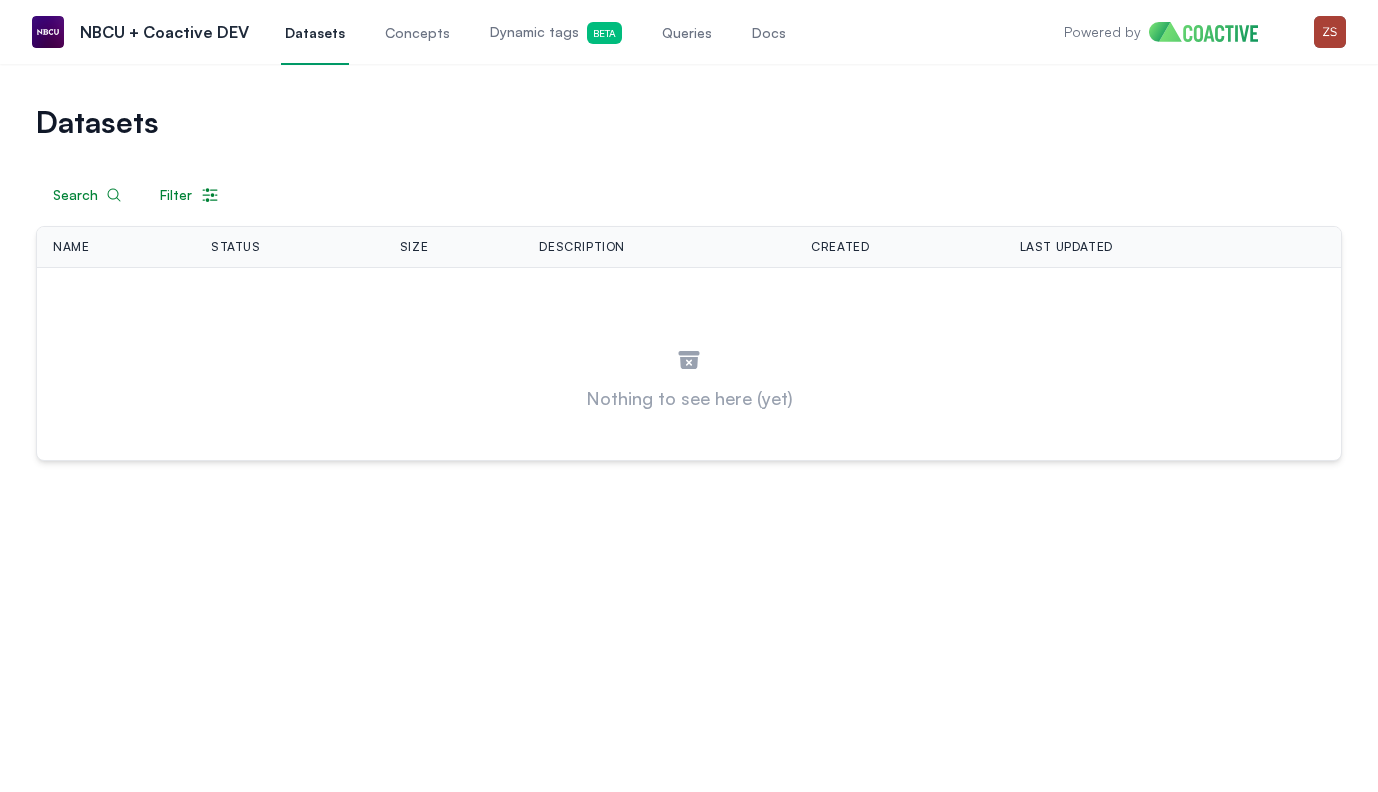 click on "Dynamic tags Beta" at bounding box center (556, 33) 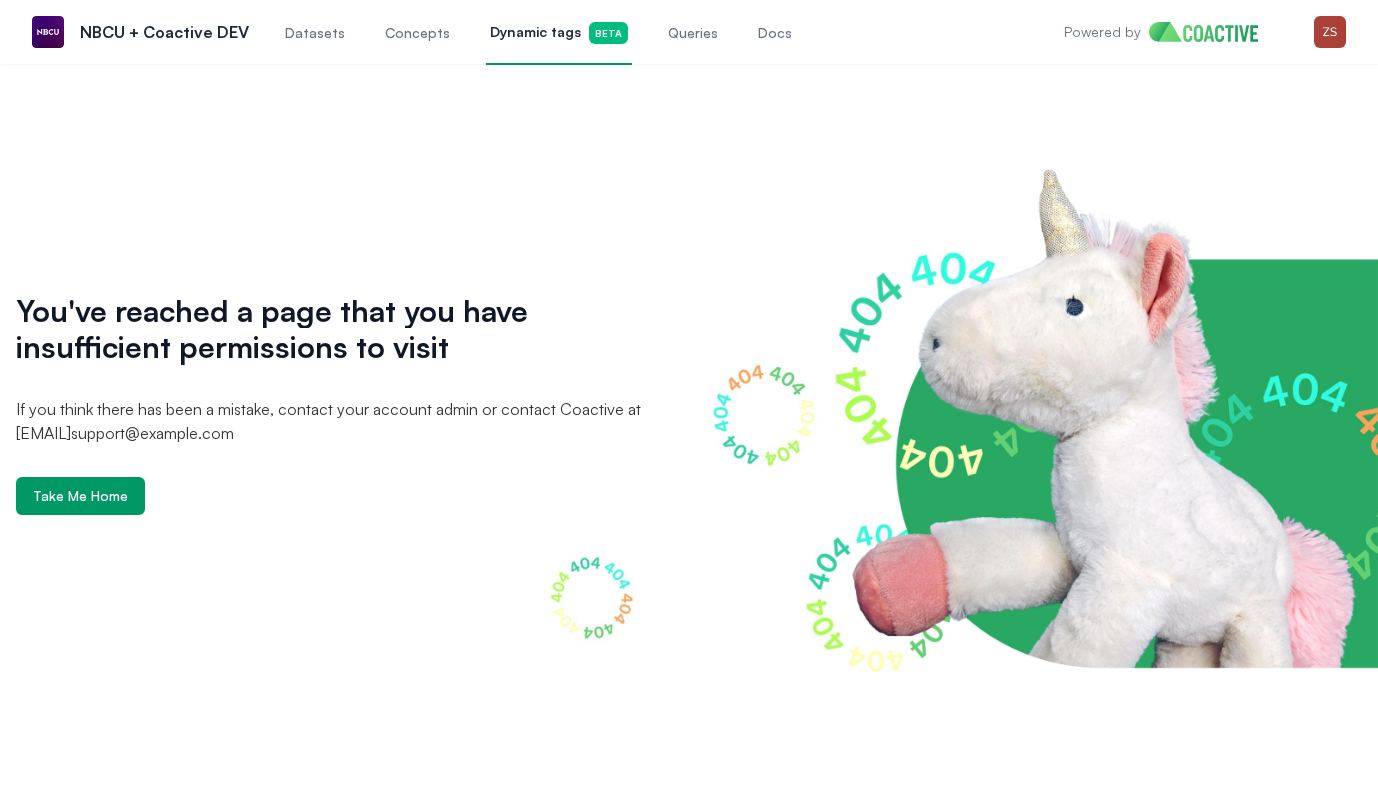 click on "Concepts" at bounding box center (417, 33) 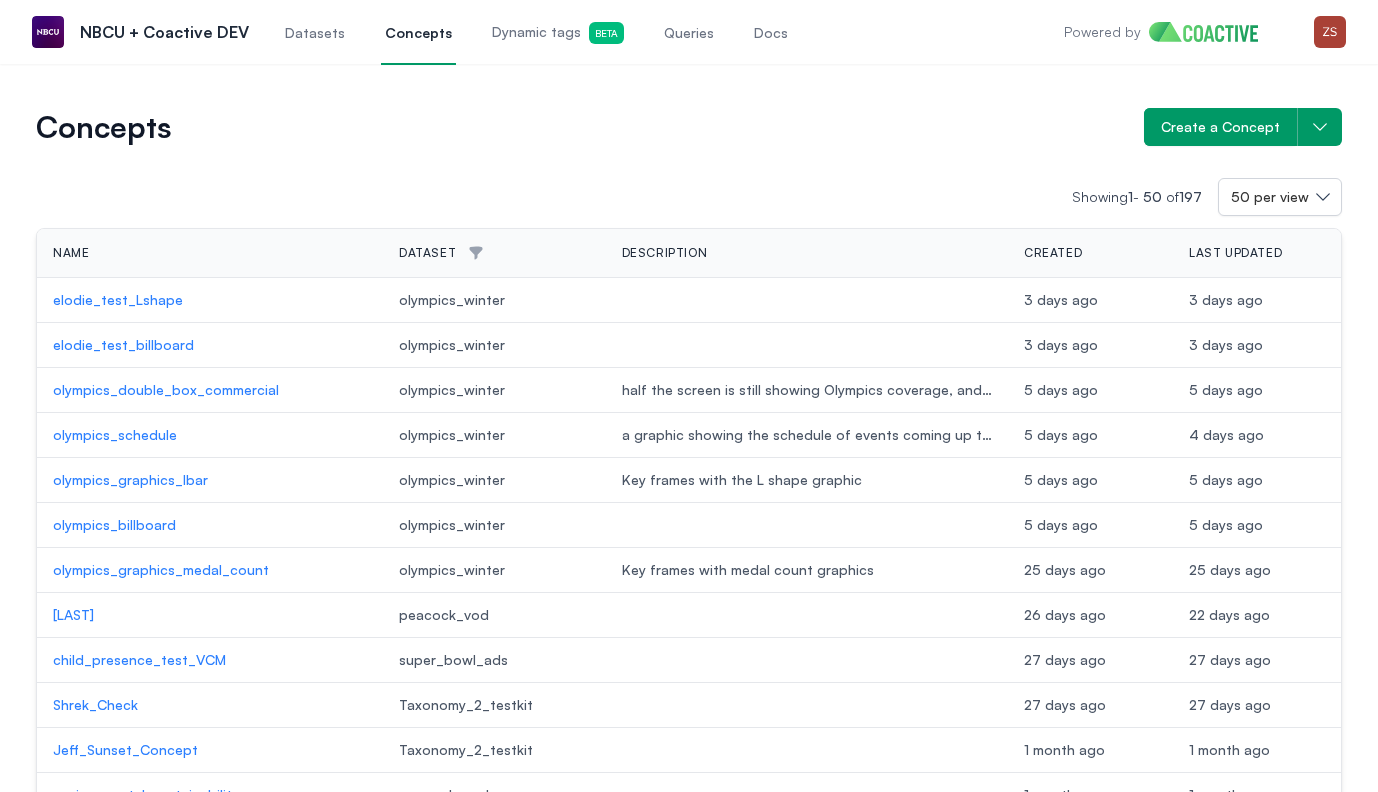 click on "Queries" at bounding box center (689, 33) 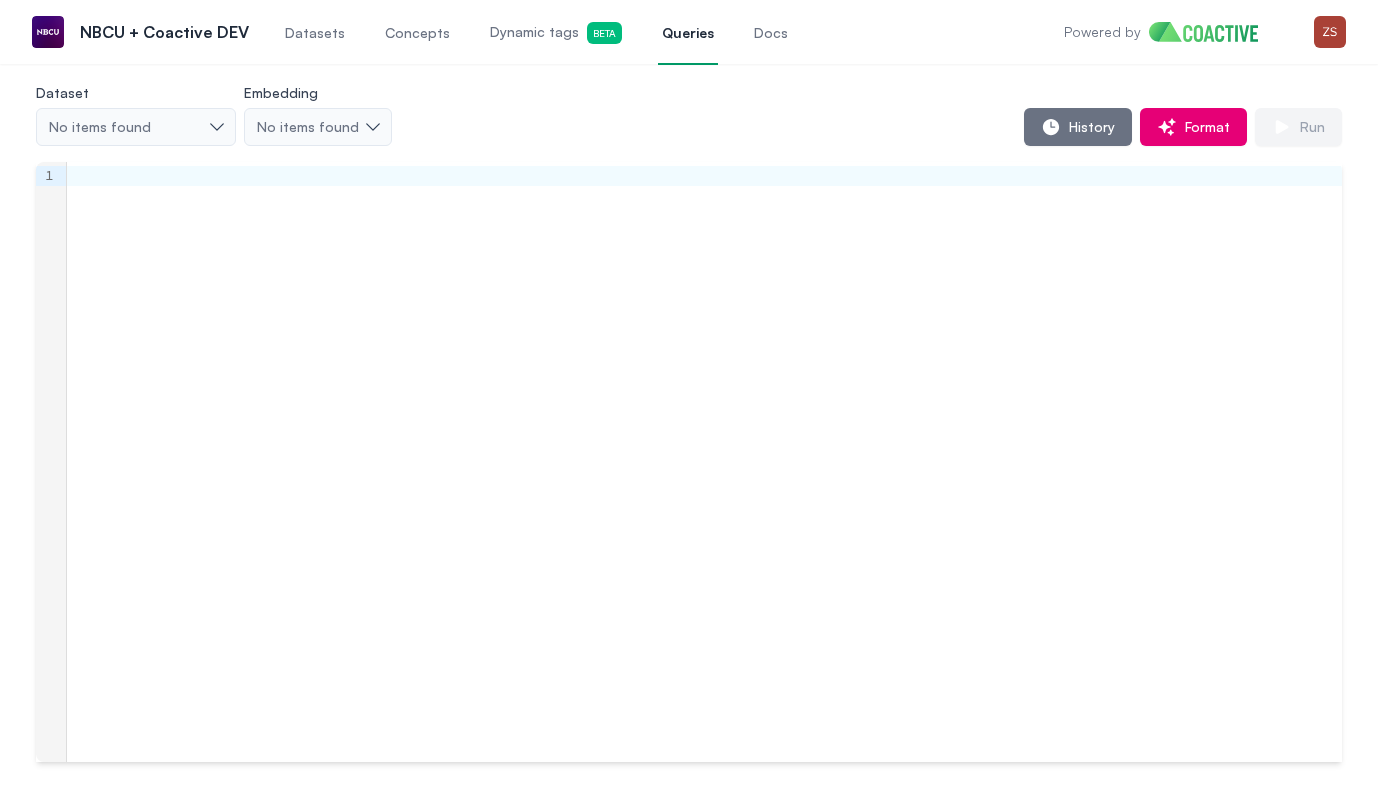 click on "Datasets" at bounding box center (315, 33) 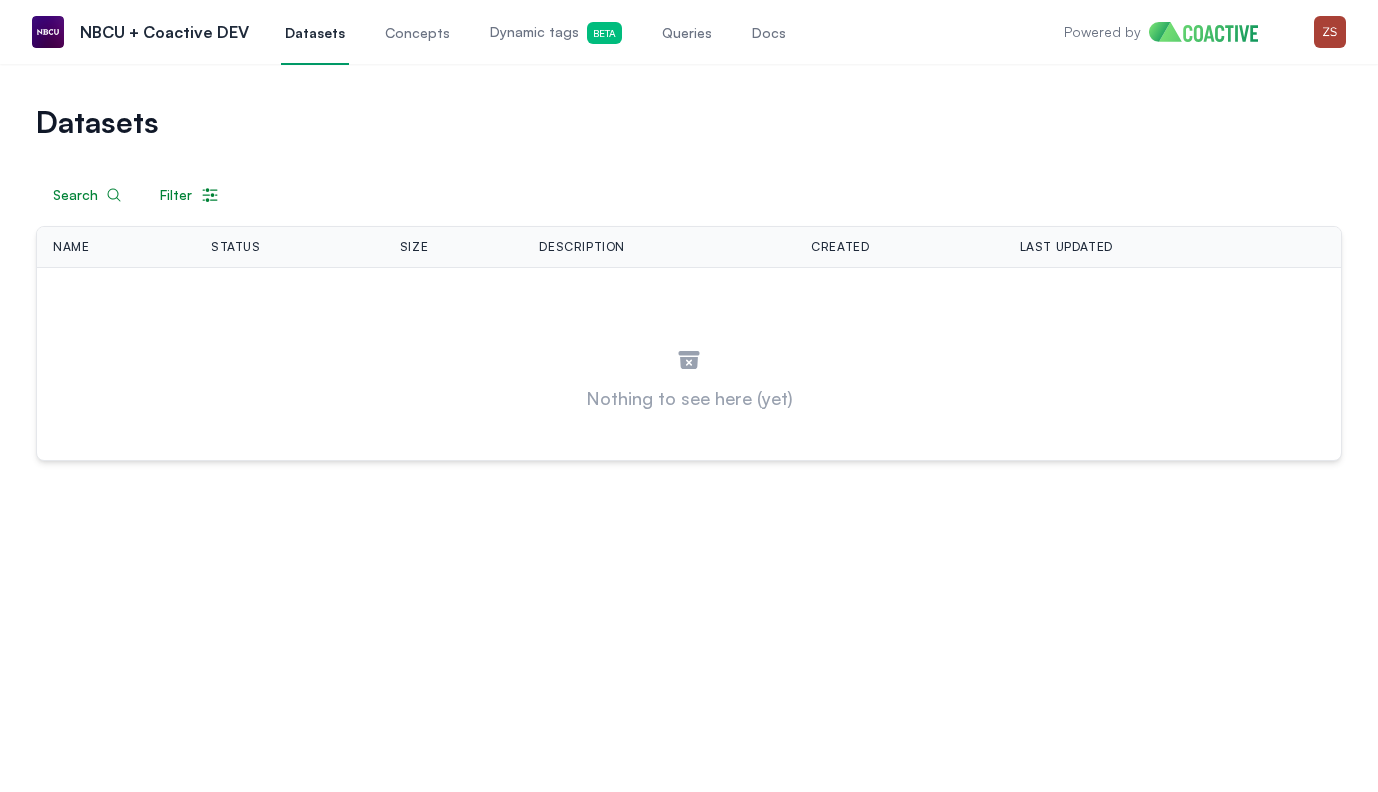 click on "Concepts" at bounding box center (417, 33) 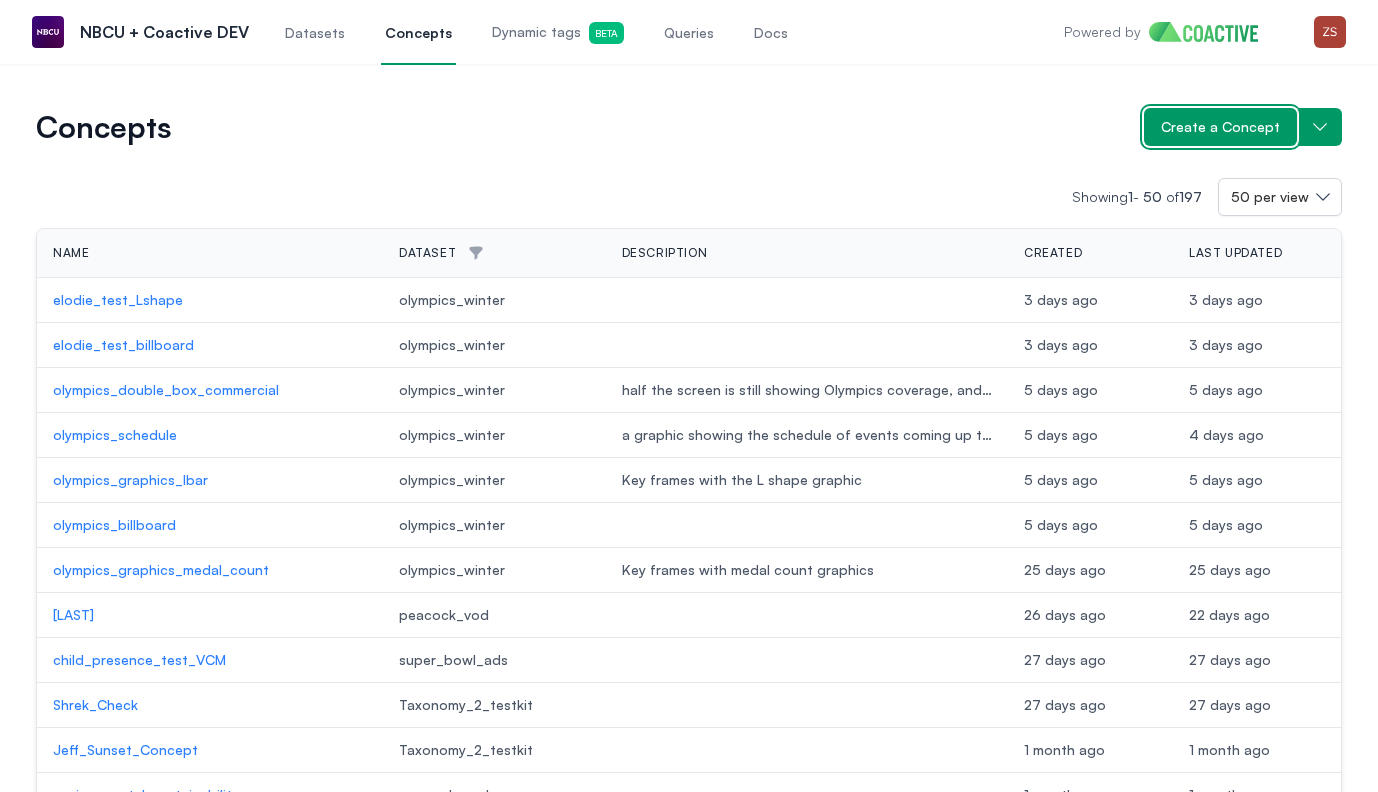 click on "Create a Concept" at bounding box center (1220, 127) 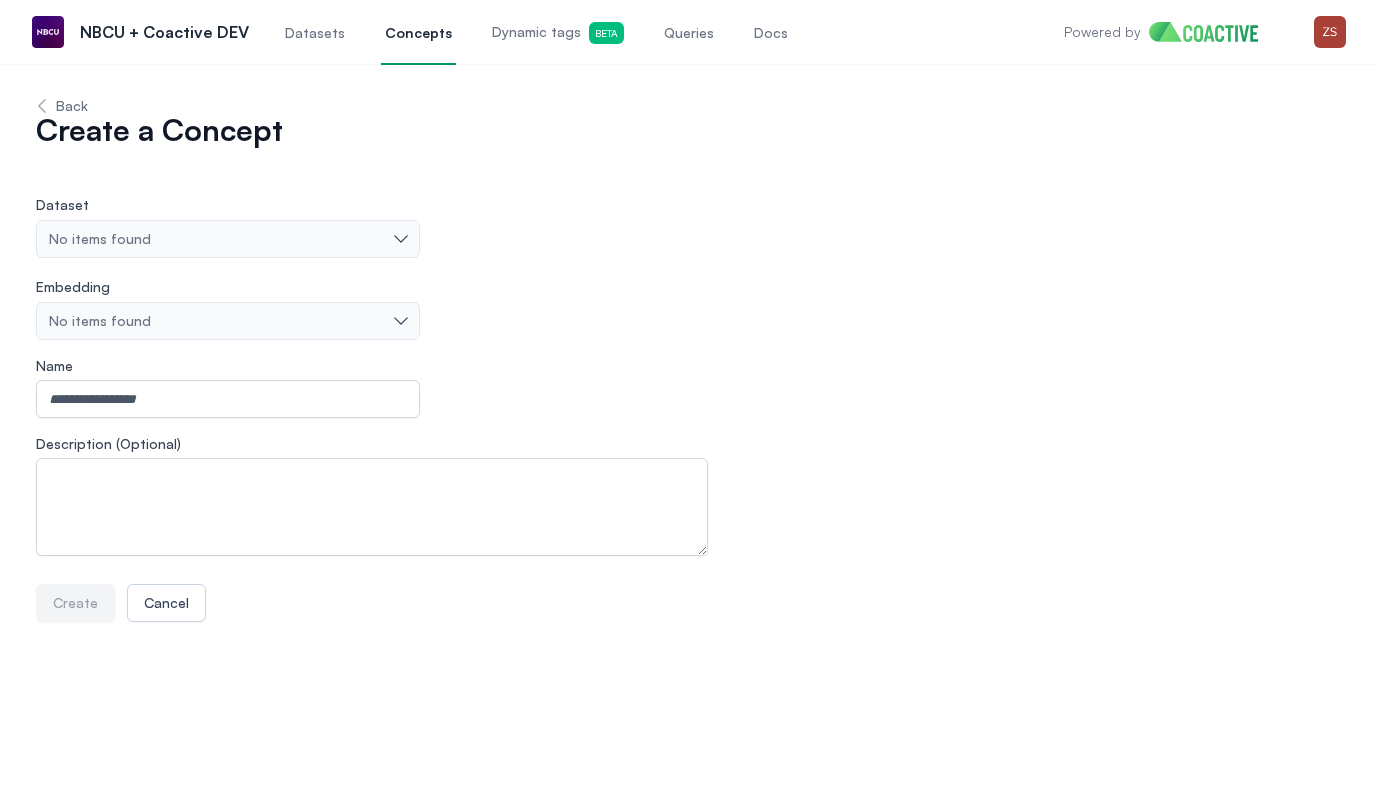 click on "Dataset No items found Embedding No items found Name Description (Optional) Create Cancel" at bounding box center (689, 407) 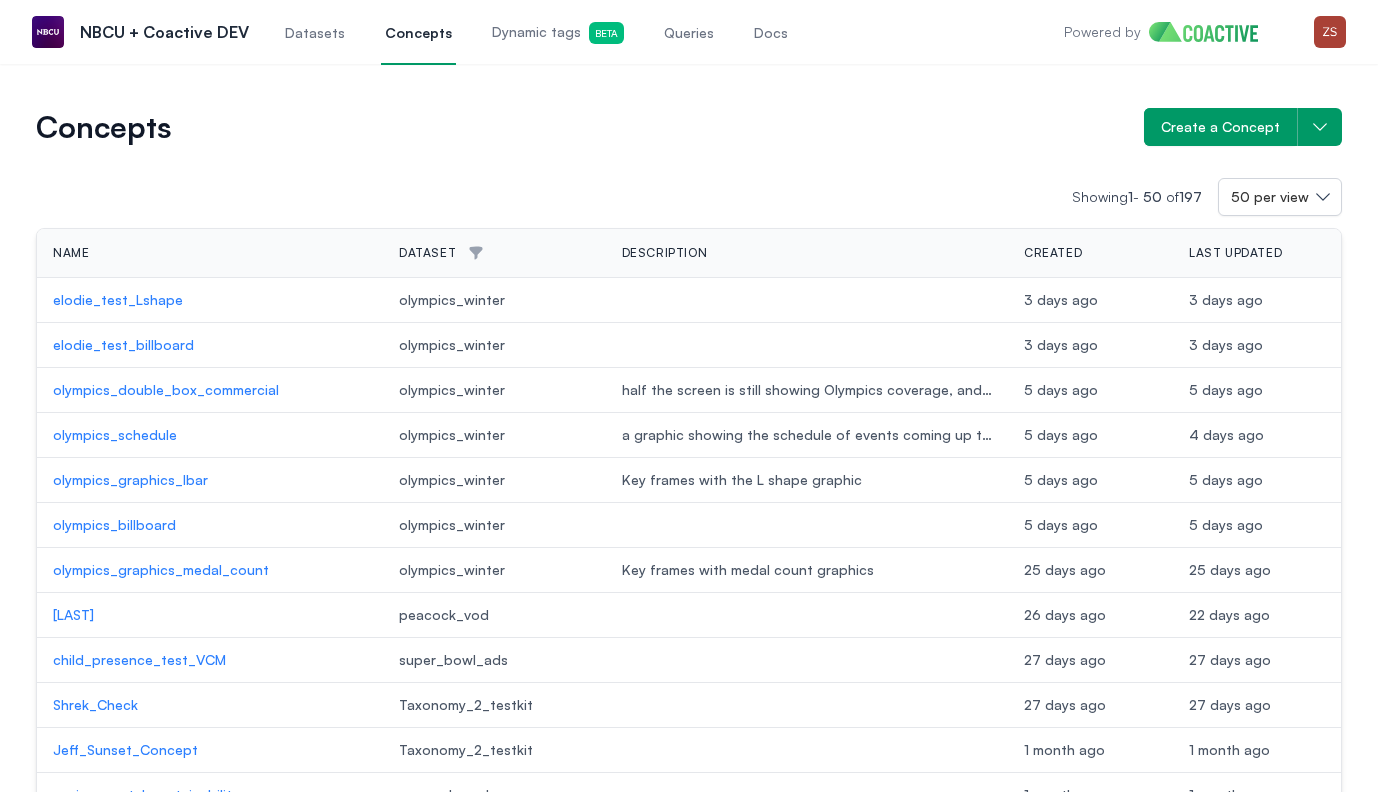 click on "olympics_schedule" at bounding box center [210, 435] 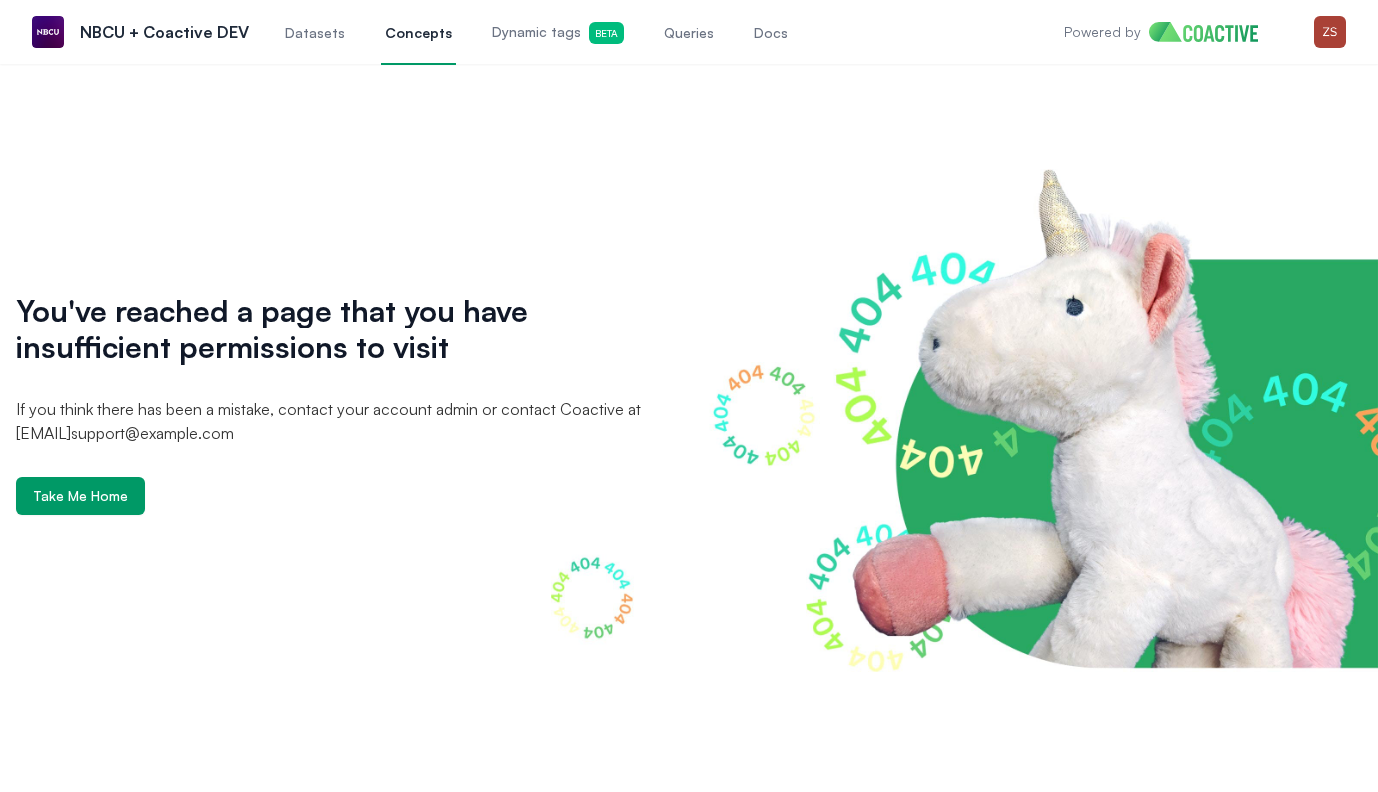 click on "Concepts" at bounding box center (418, 33) 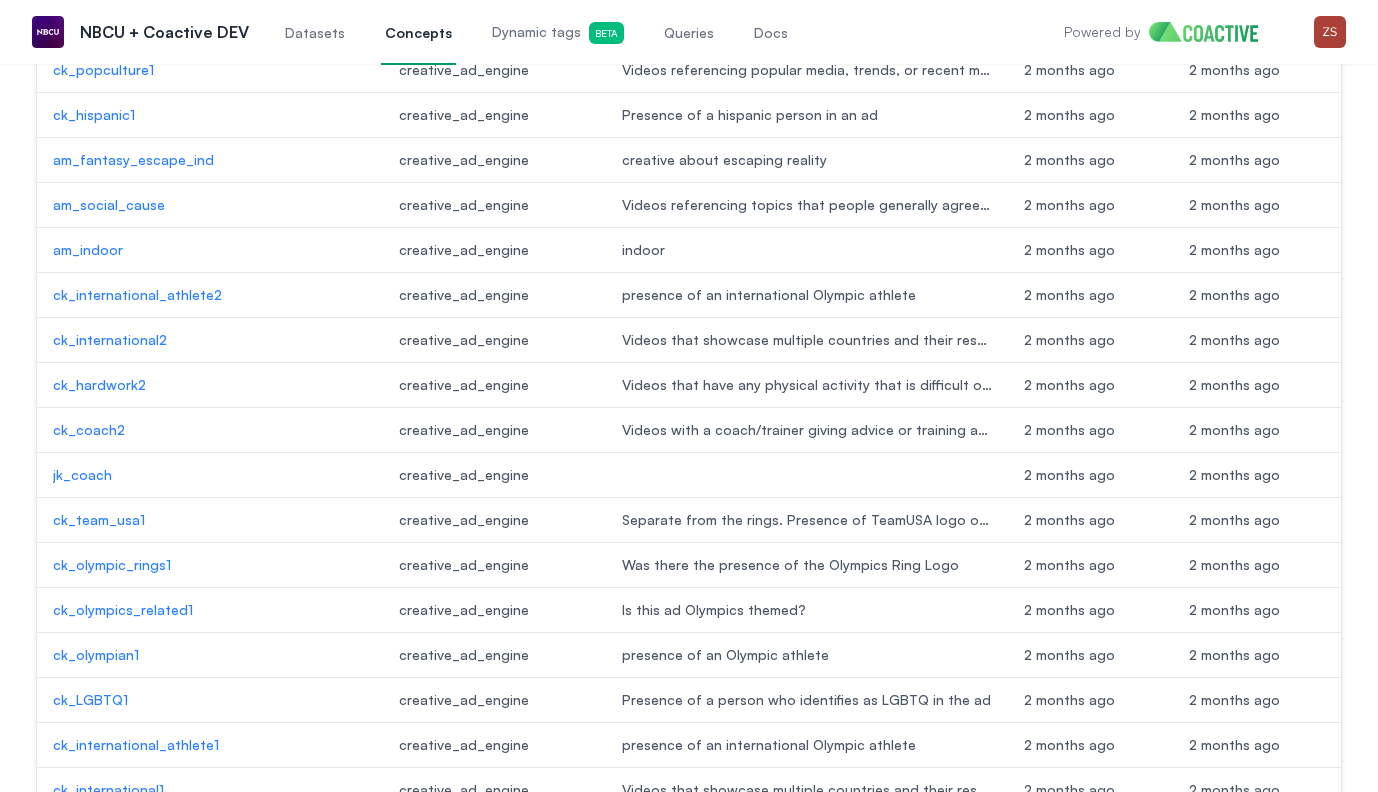 scroll, scrollTop: 1195, scrollLeft: 0, axis: vertical 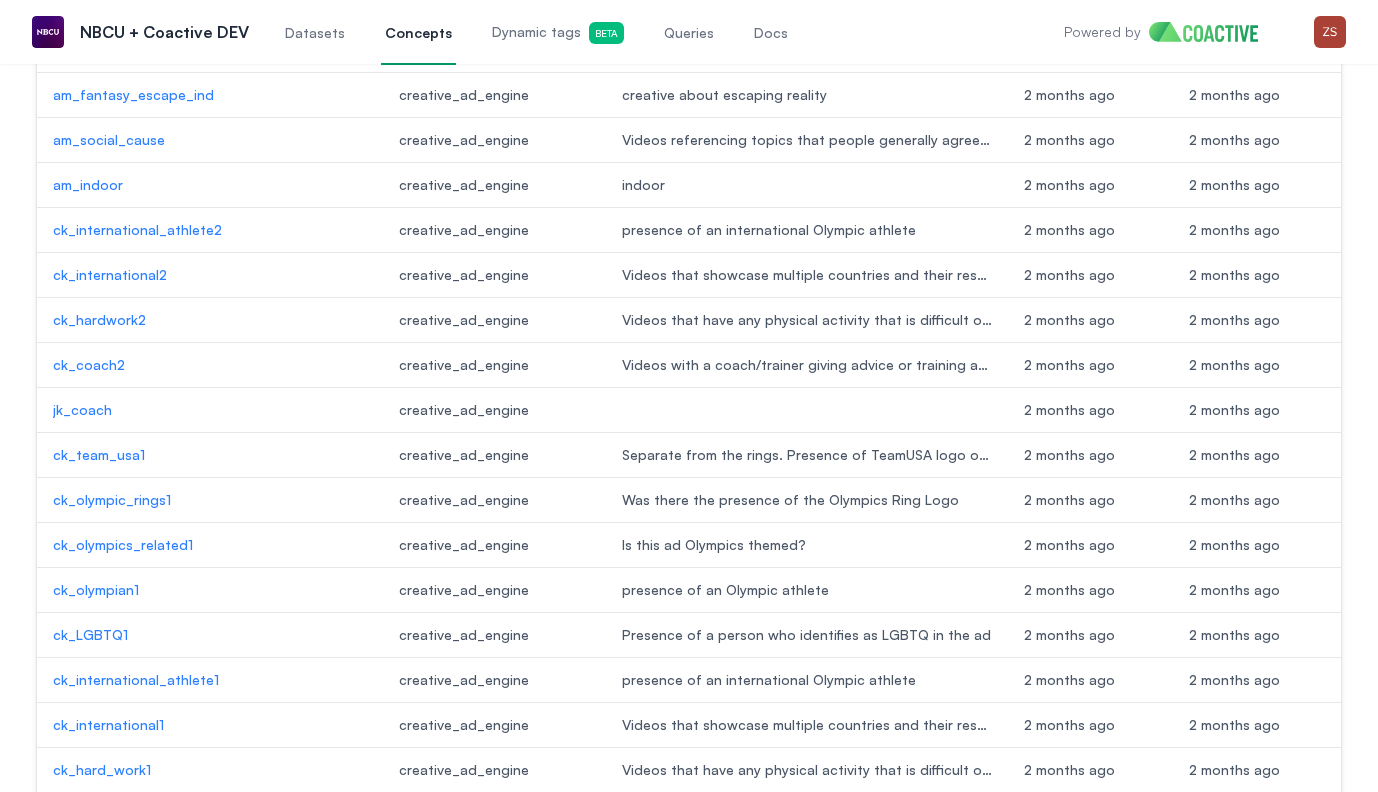click on "ck_team_usa1" at bounding box center [210, 455] 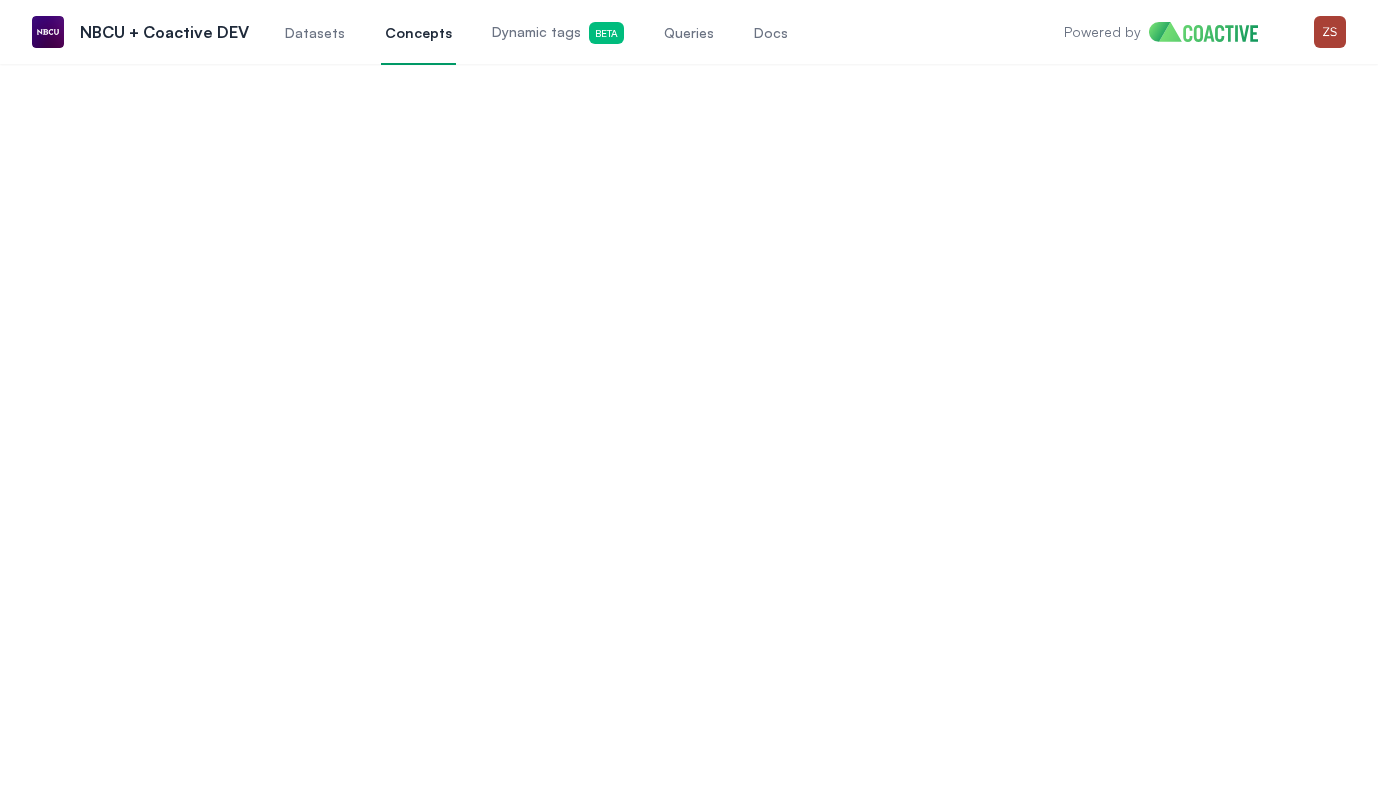 scroll, scrollTop: 0, scrollLeft: 0, axis: both 